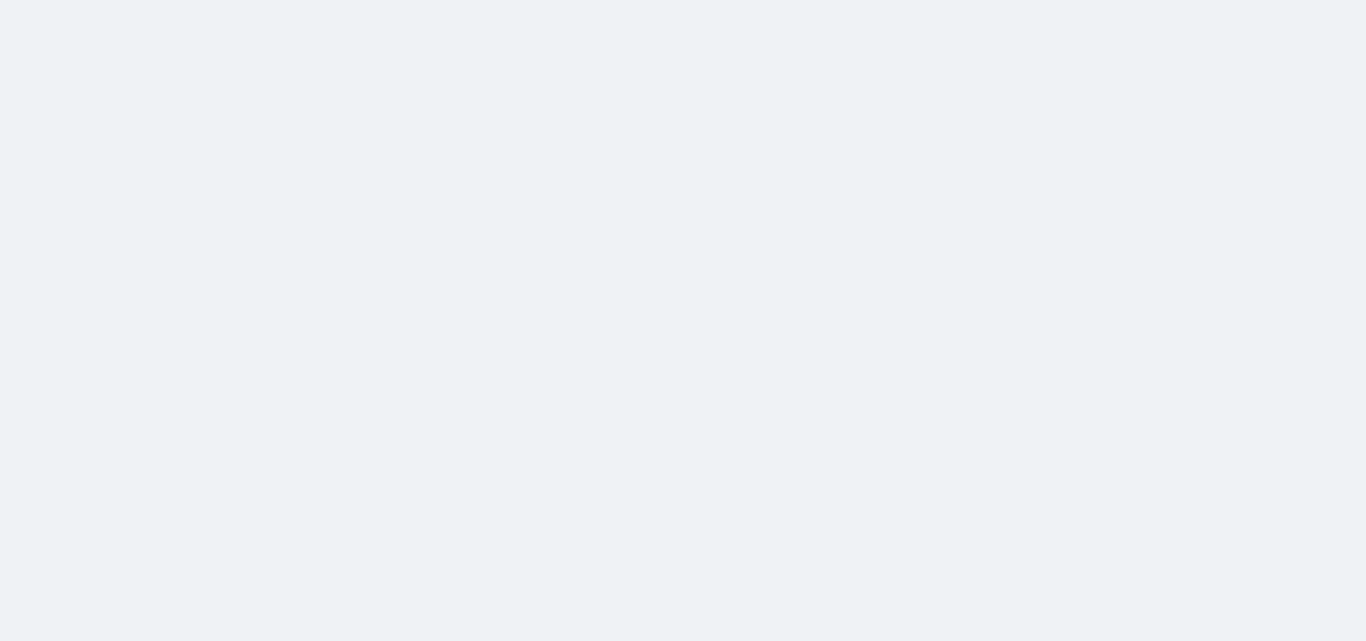 scroll, scrollTop: 0, scrollLeft: 0, axis: both 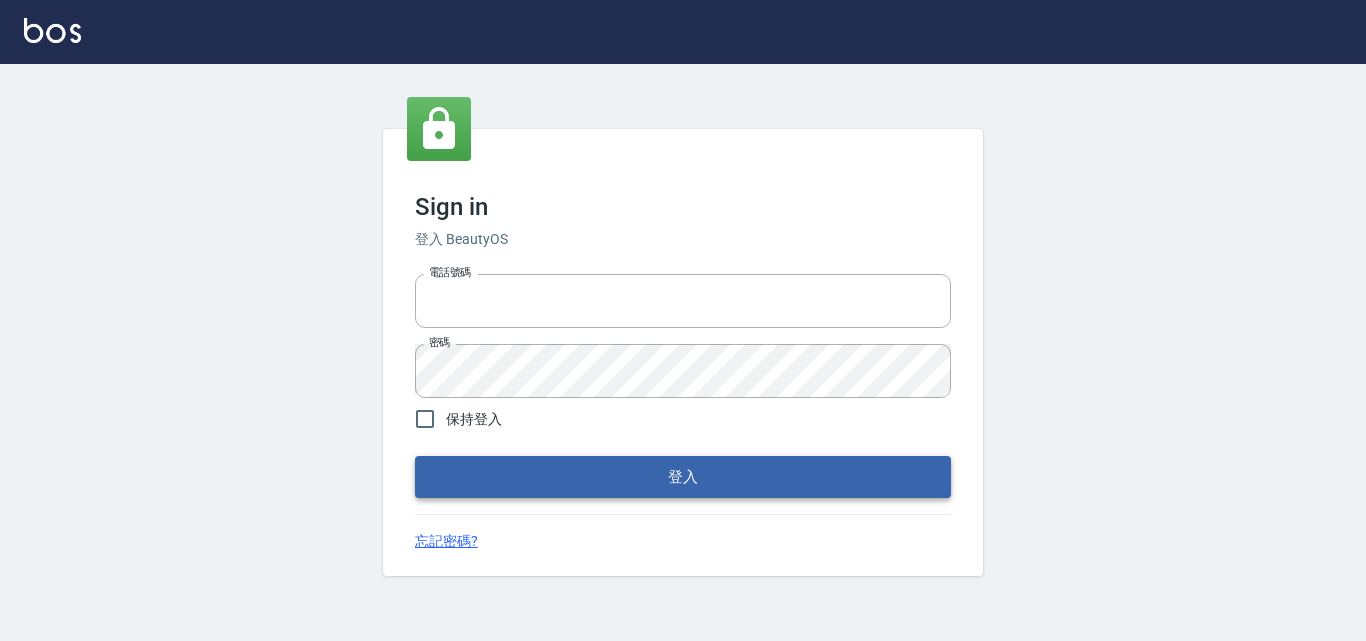 type on "0422211177" 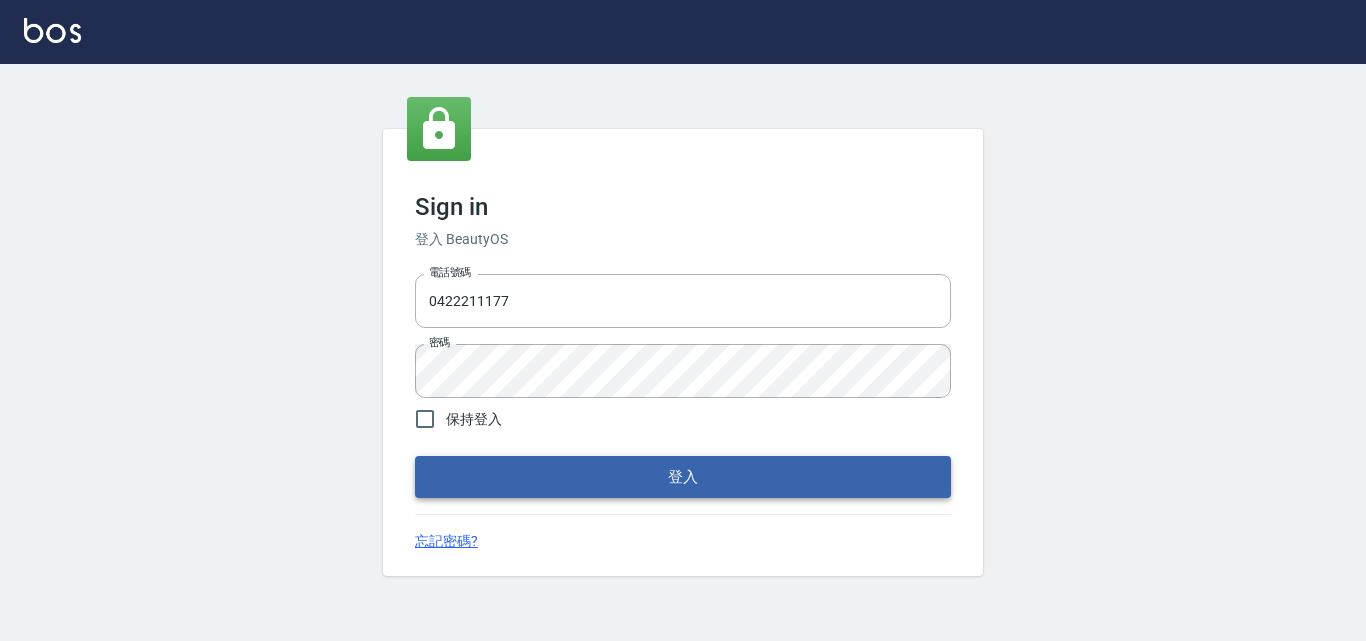 click on "登入" at bounding box center (683, 477) 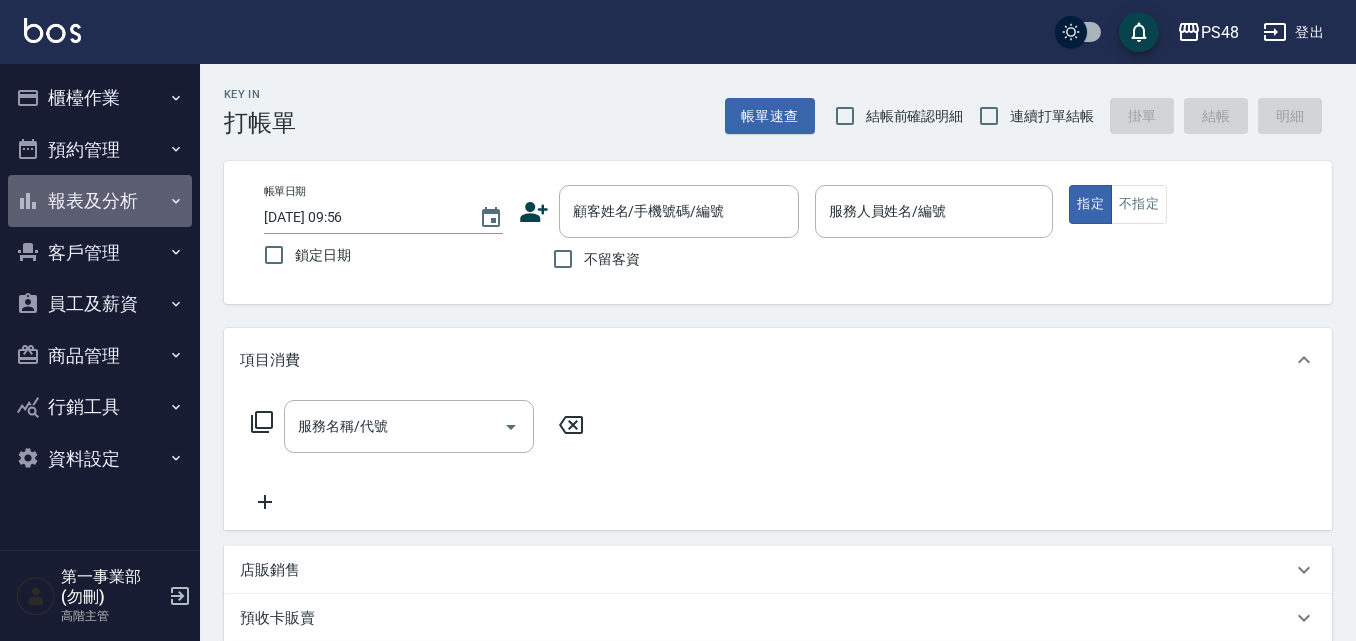 click on "報表及分析" at bounding box center [100, 201] 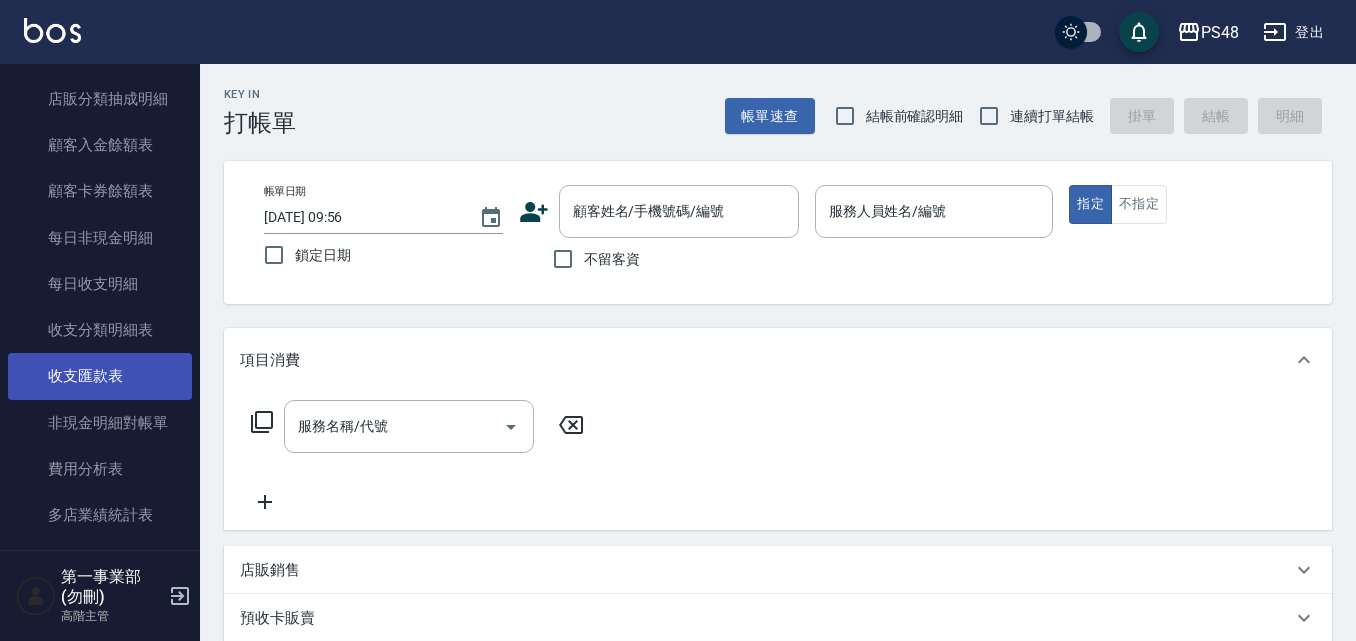 scroll, scrollTop: 1600, scrollLeft: 0, axis: vertical 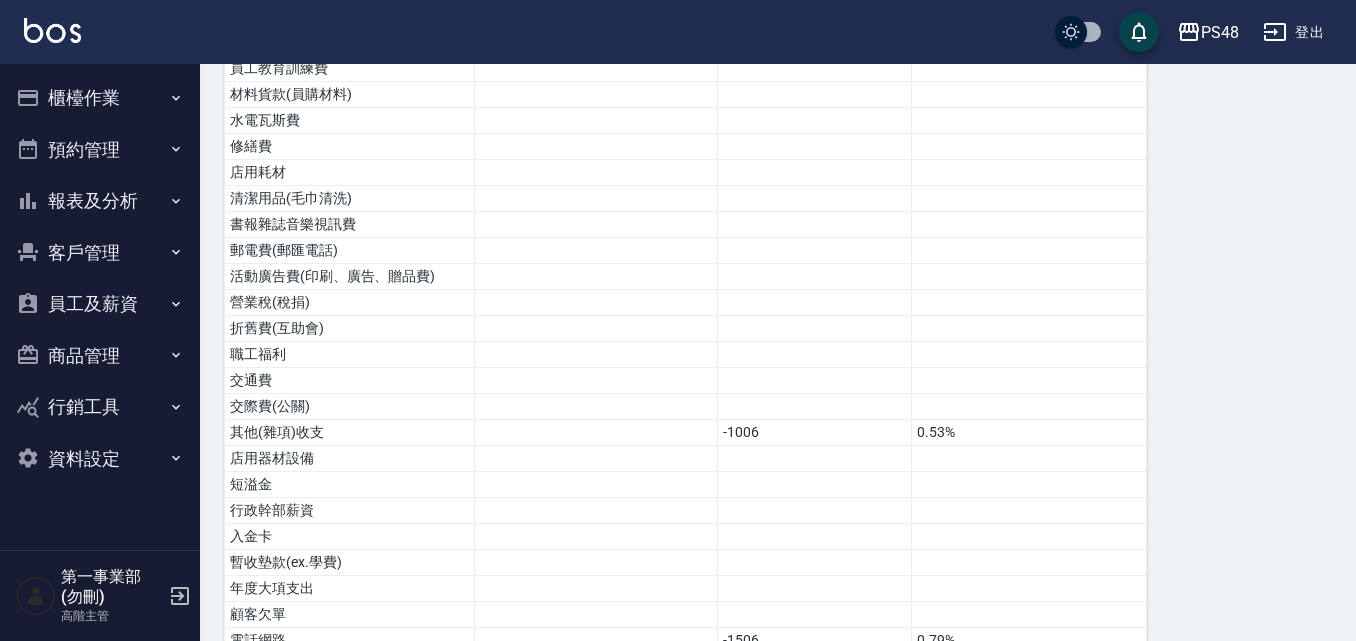 click on "PS48" at bounding box center [1220, 32] 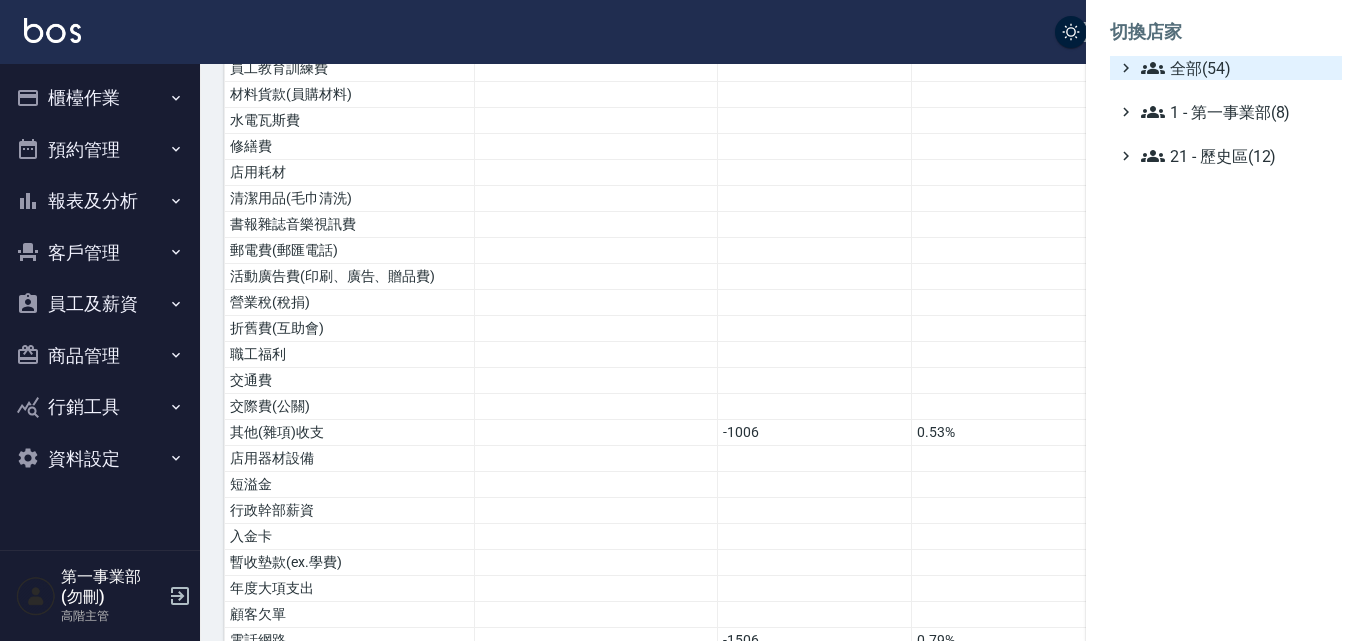 click on "全部(54)" at bounding box center (1237, 68) 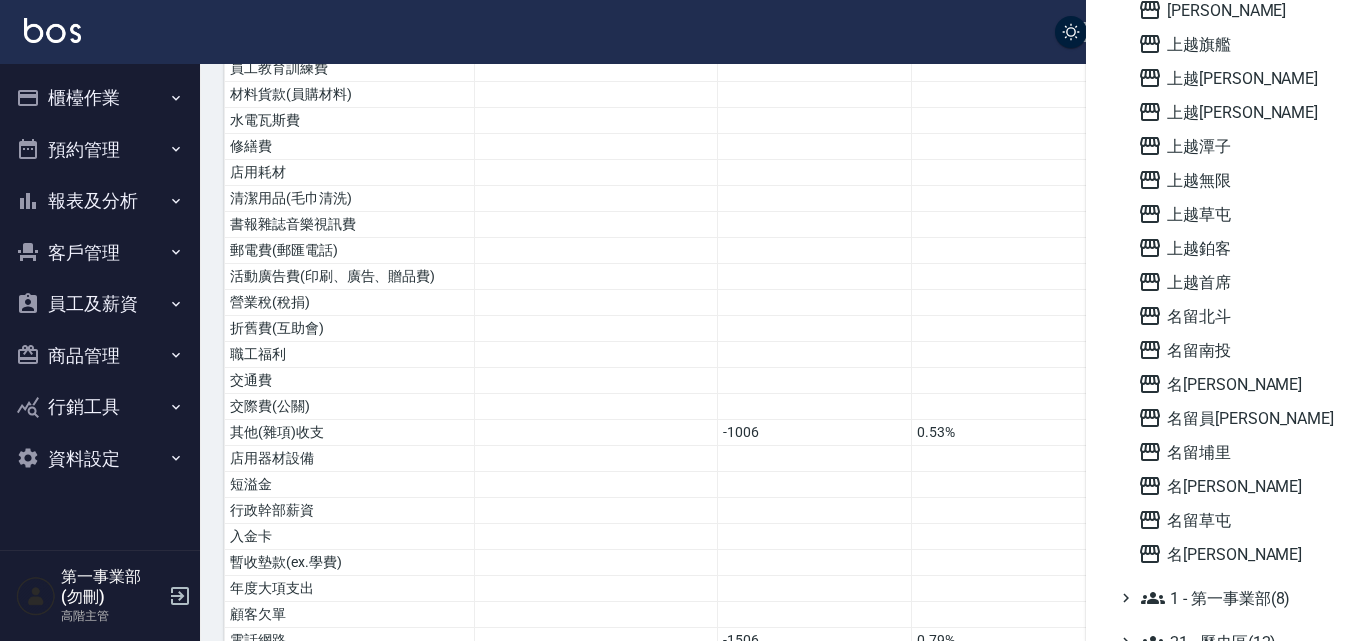 scroll, scrollTop: 1361, scrollLeft: 0, axis: vertical 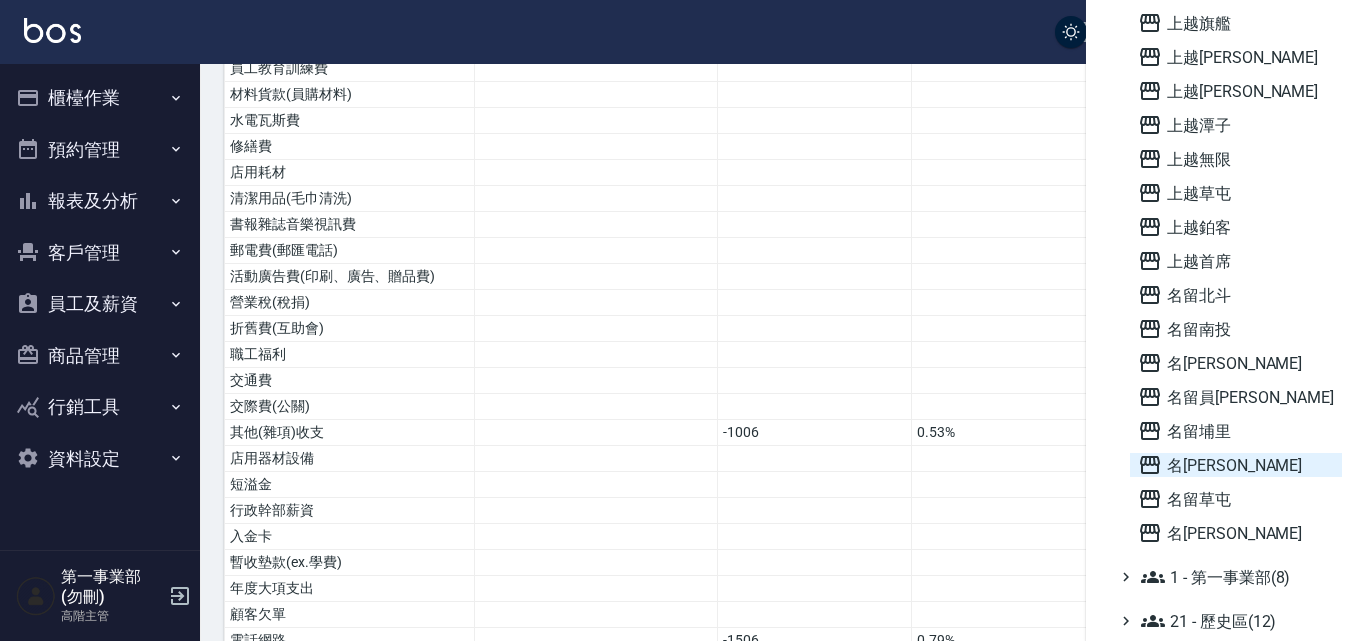 click on "名留沙鹿" at bounding box center (1236, 465) 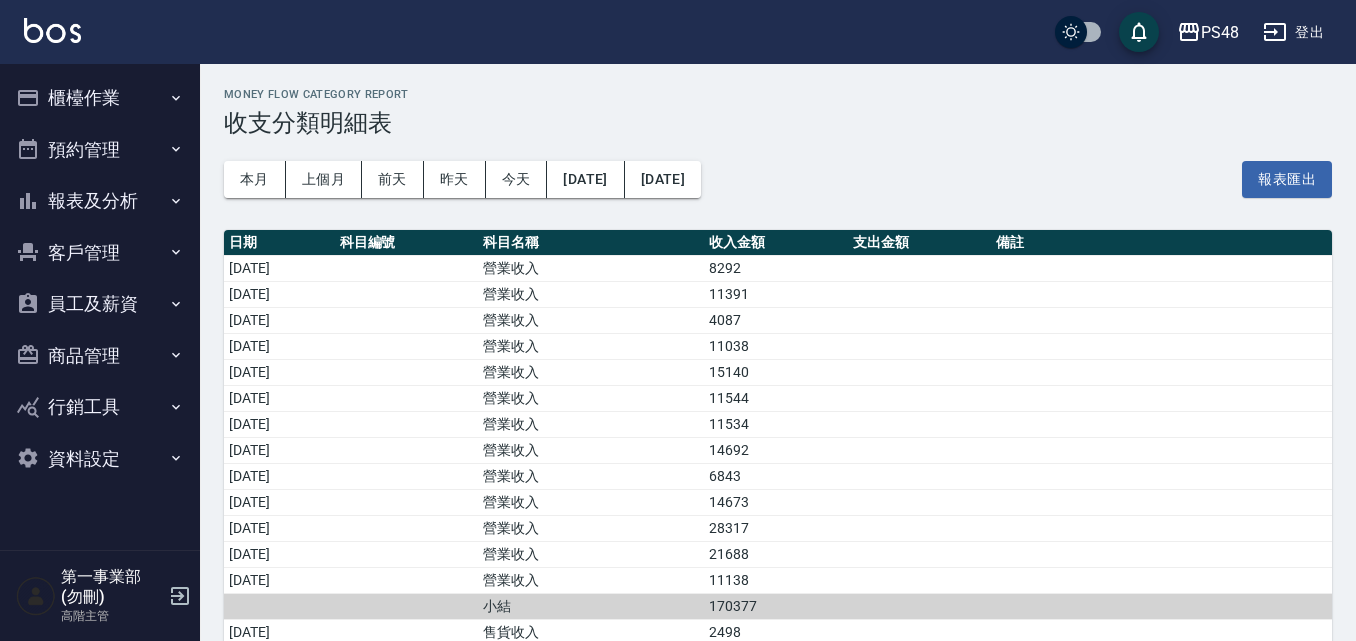scroll, scrollTop: 0, scrollLeft: 0, axis: both 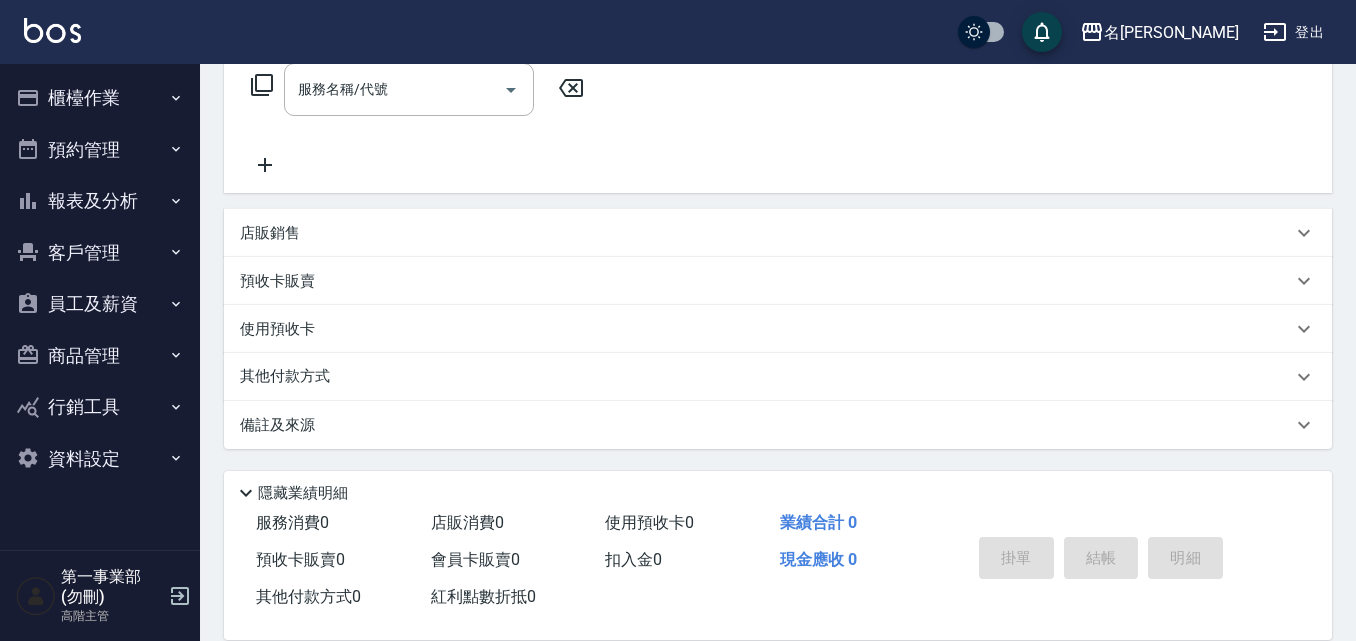 click 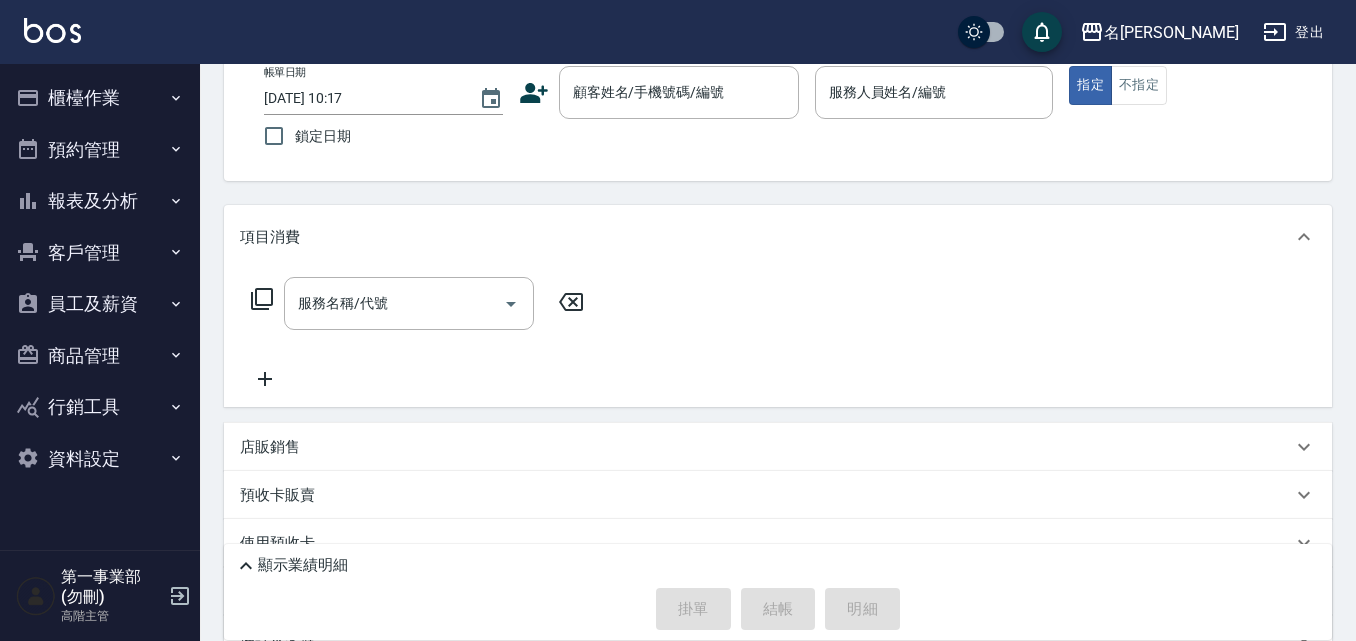 scroll, scrollTop: 0, scrollLeft: 0, axis: both 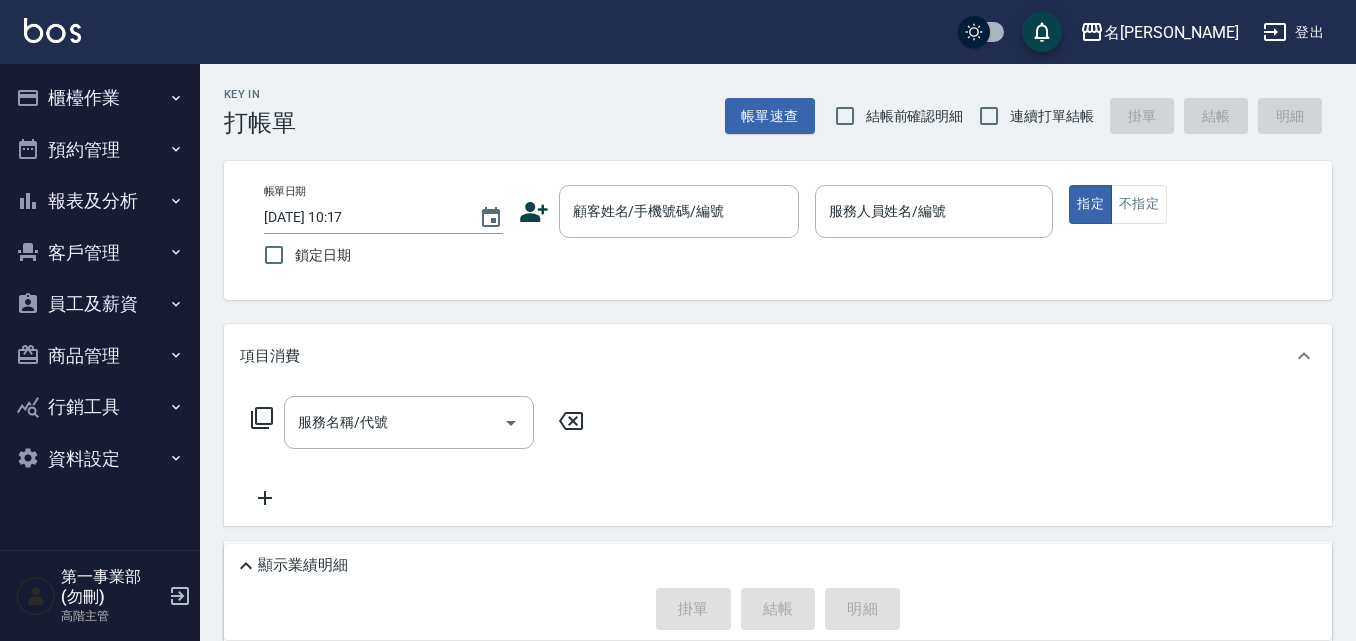 click on "報表及分析" at bounding box center [100, 201] 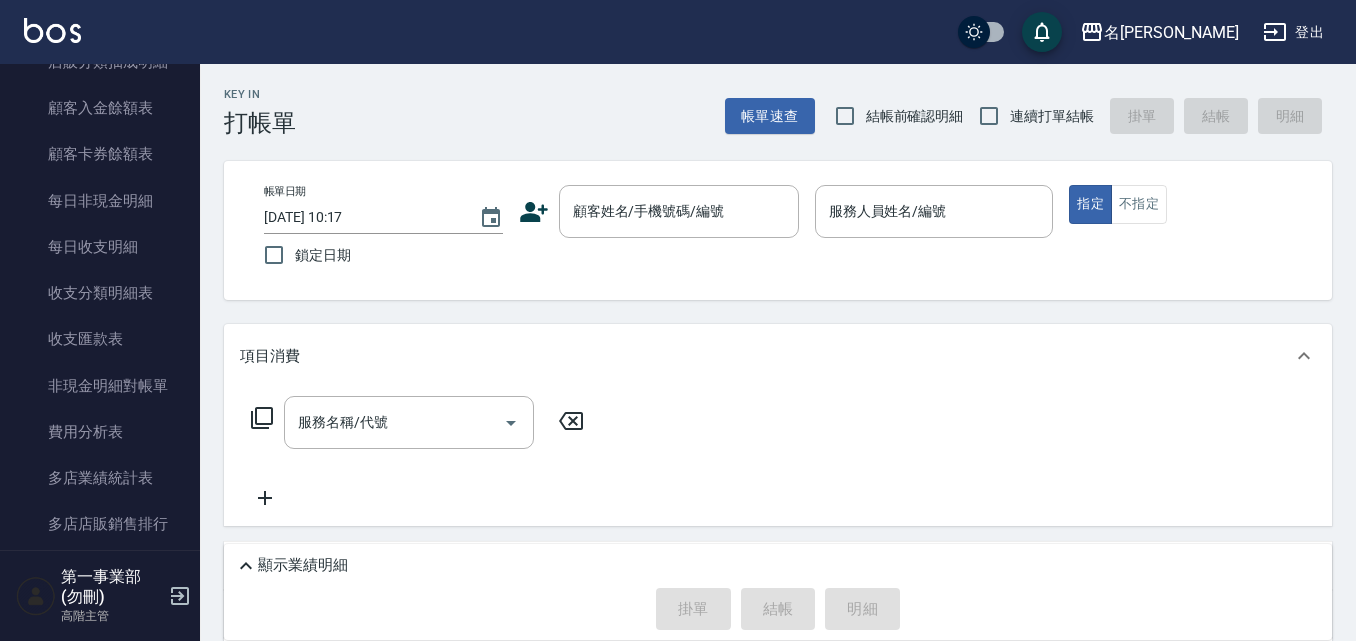 scroll, scrollTop: 1600, scrollLeft: 0, axis: vertical 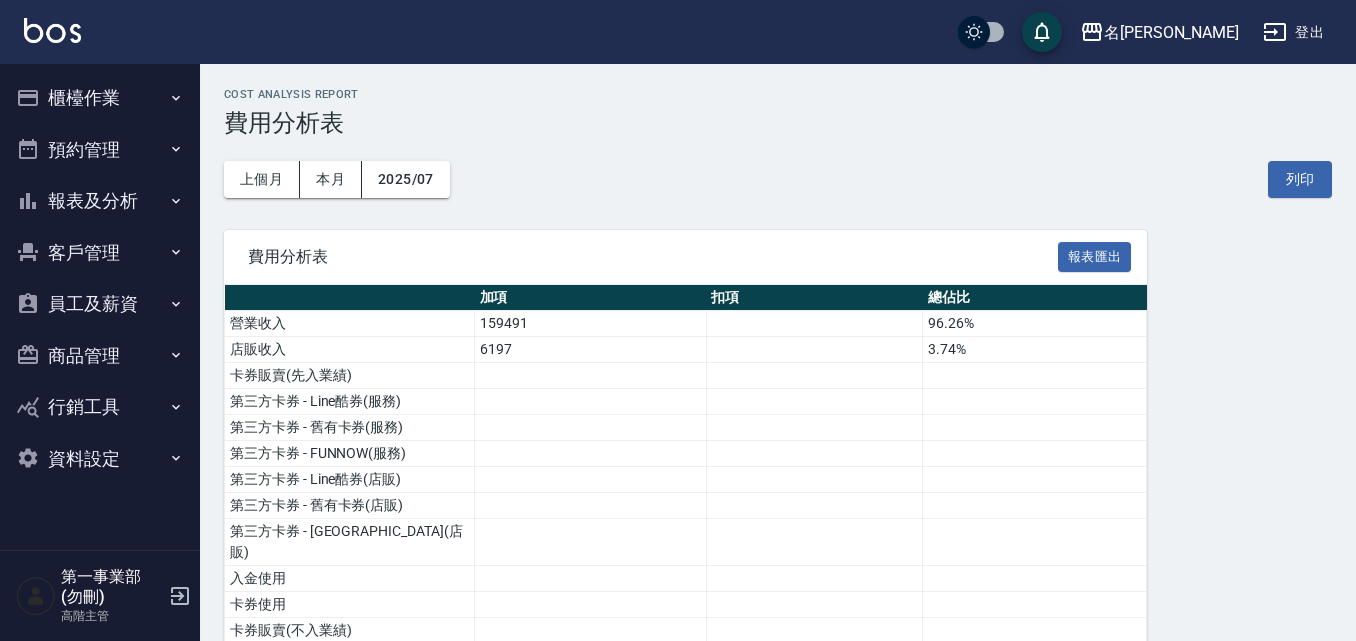 click on "報表及分析" at bounding box center [100, 201] 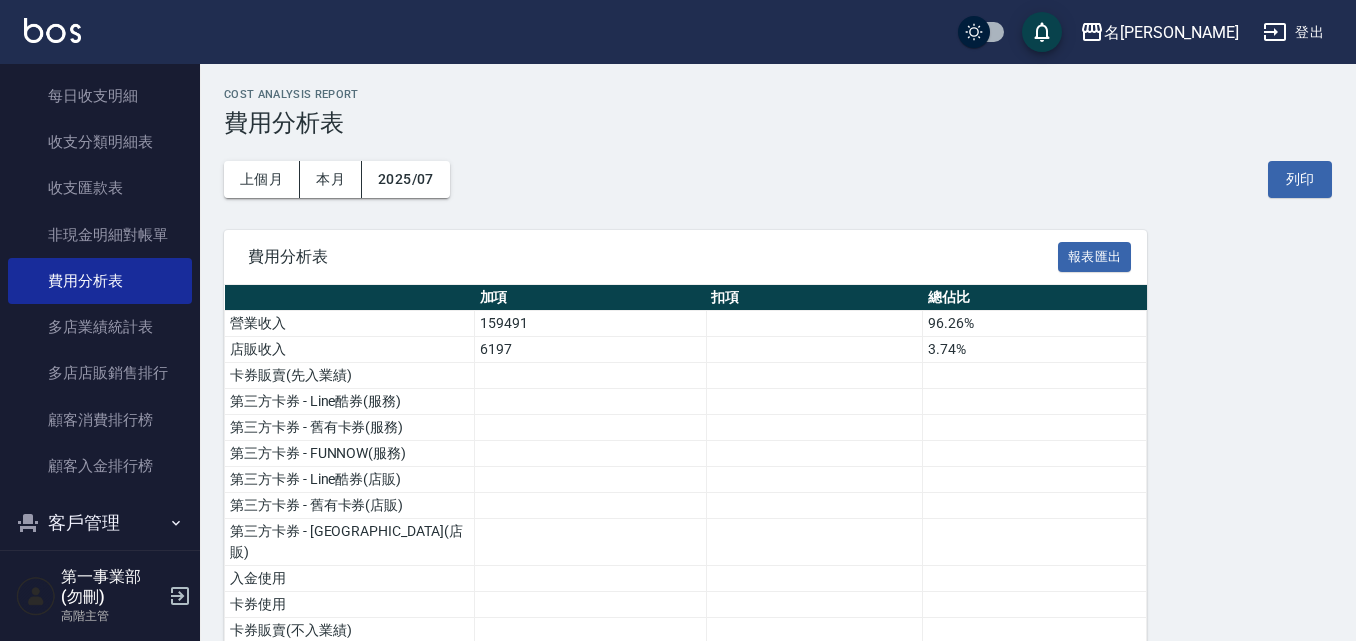 scroll, scrollTop: 1700, scrollLeft: 0, axis: vertical 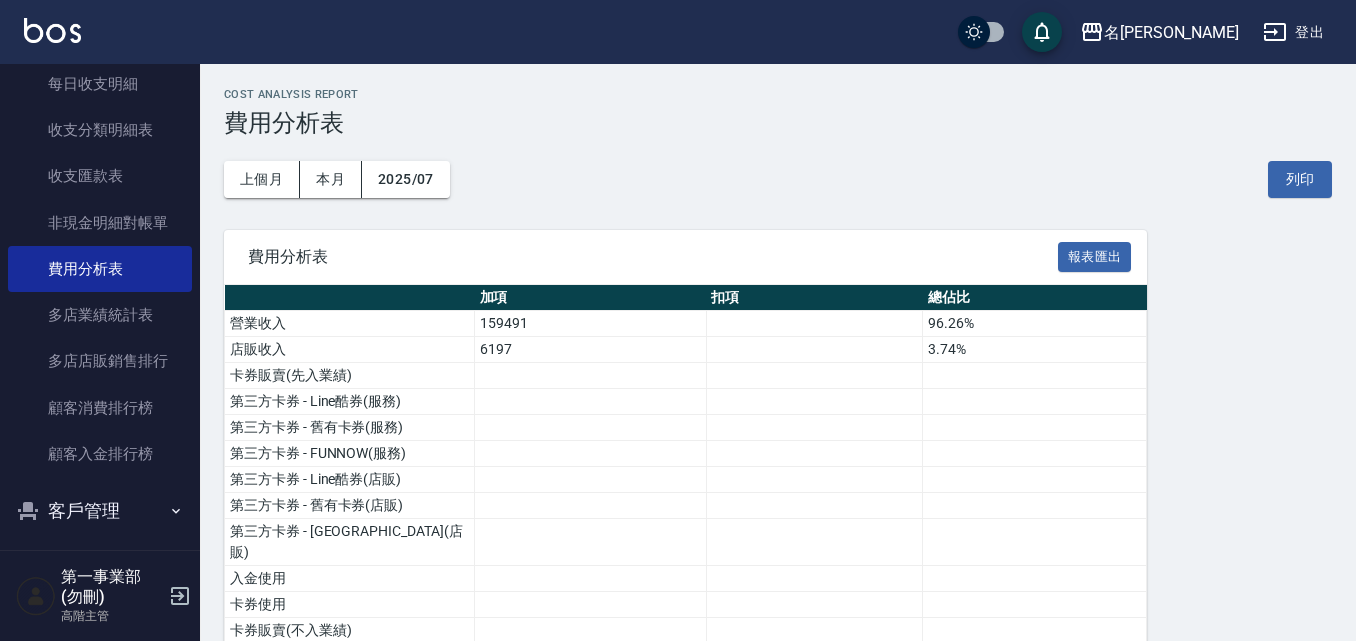 click on "上個月 本月 2025/07 列印" at bounding box center (778, 179) 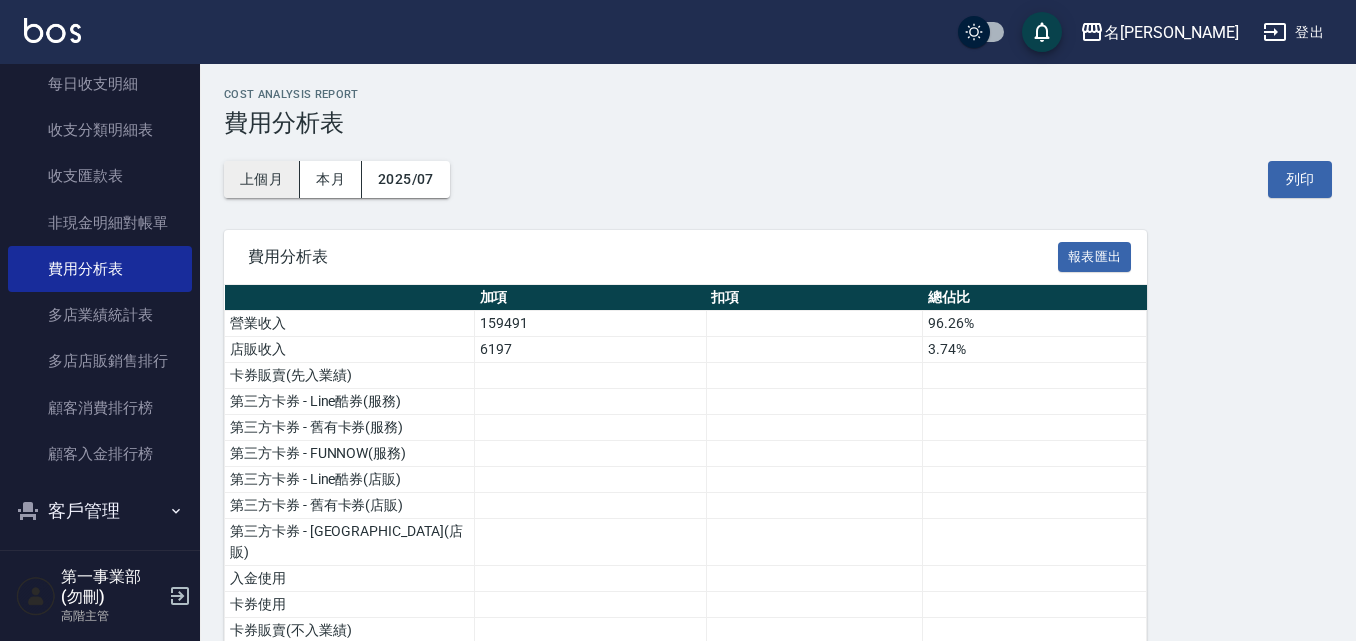 click on "上個月" at bounding box center (262, 179) 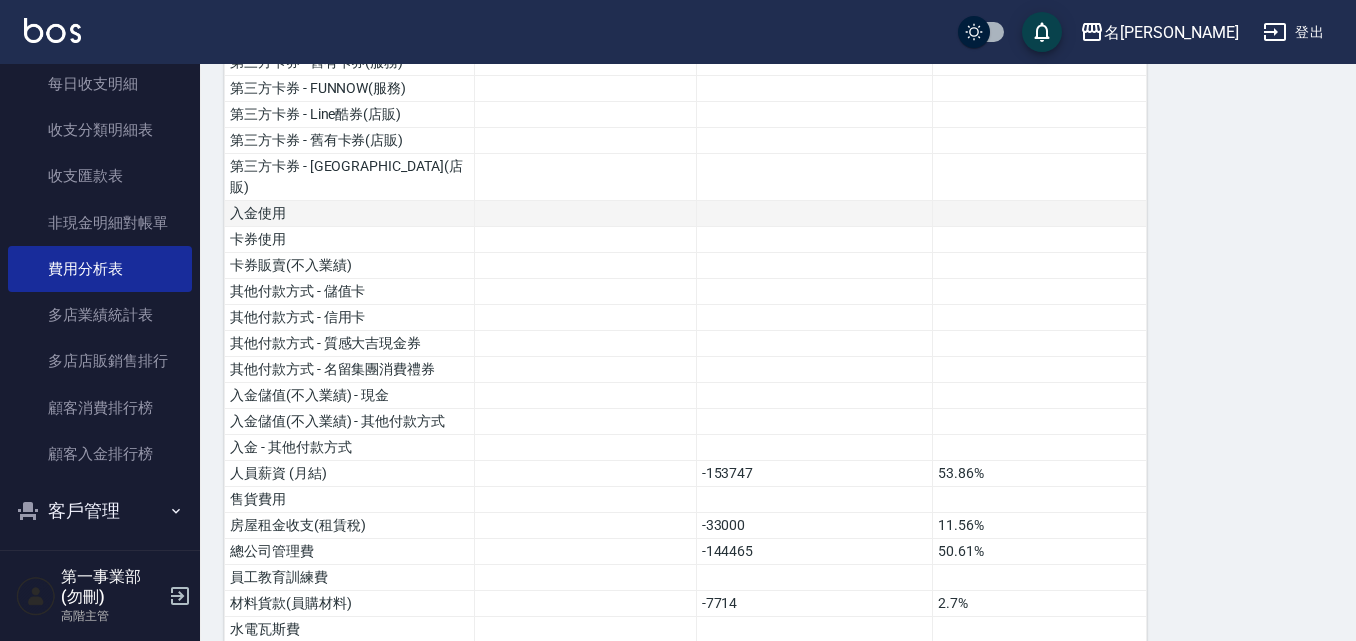 scroll, scrollTop: 400, scrollLeft: 0, axis: vertical 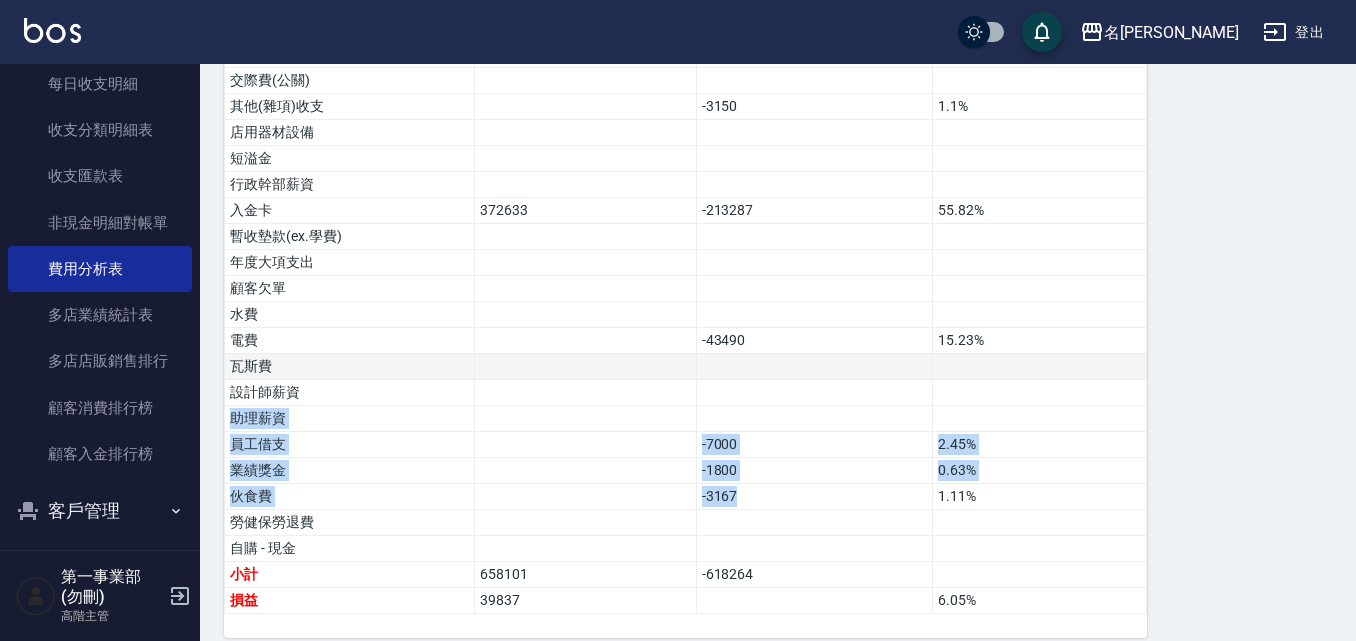 drag, startPoint x: 795, startPoint y: 470, endPoint x: 678, endPoint y: 348, distance: 169.03549 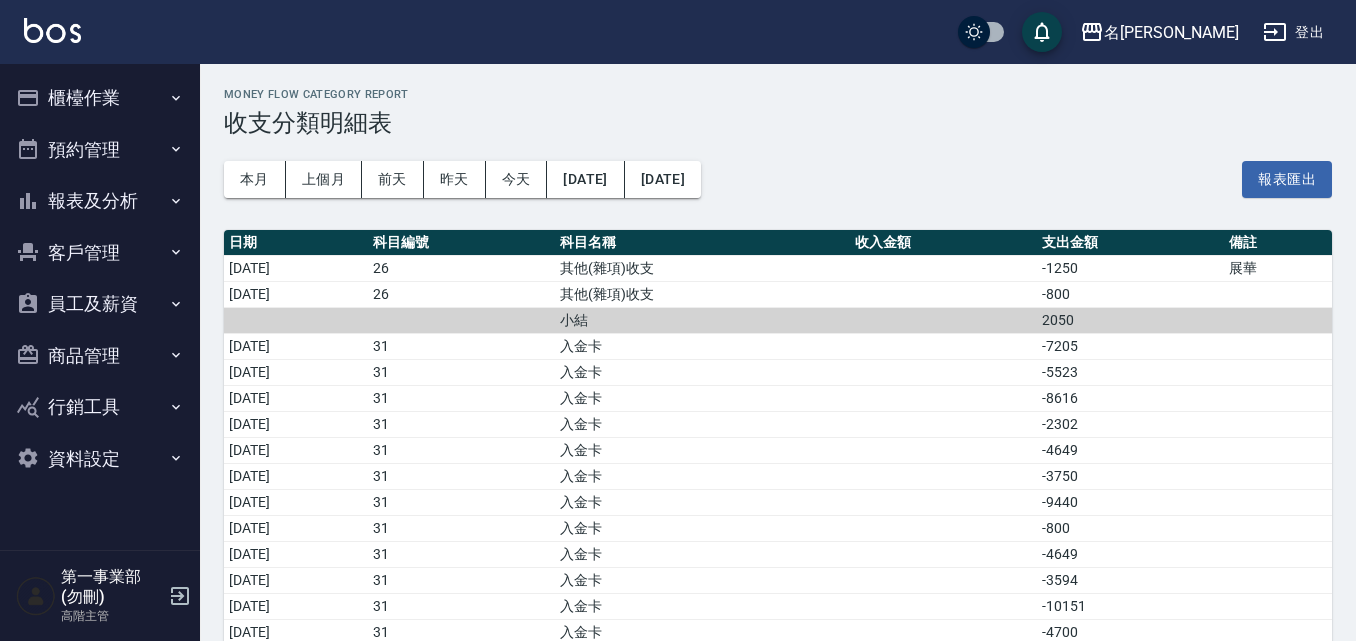 scroll, scrollTop: 0, scrollLeft: 0, axis: both 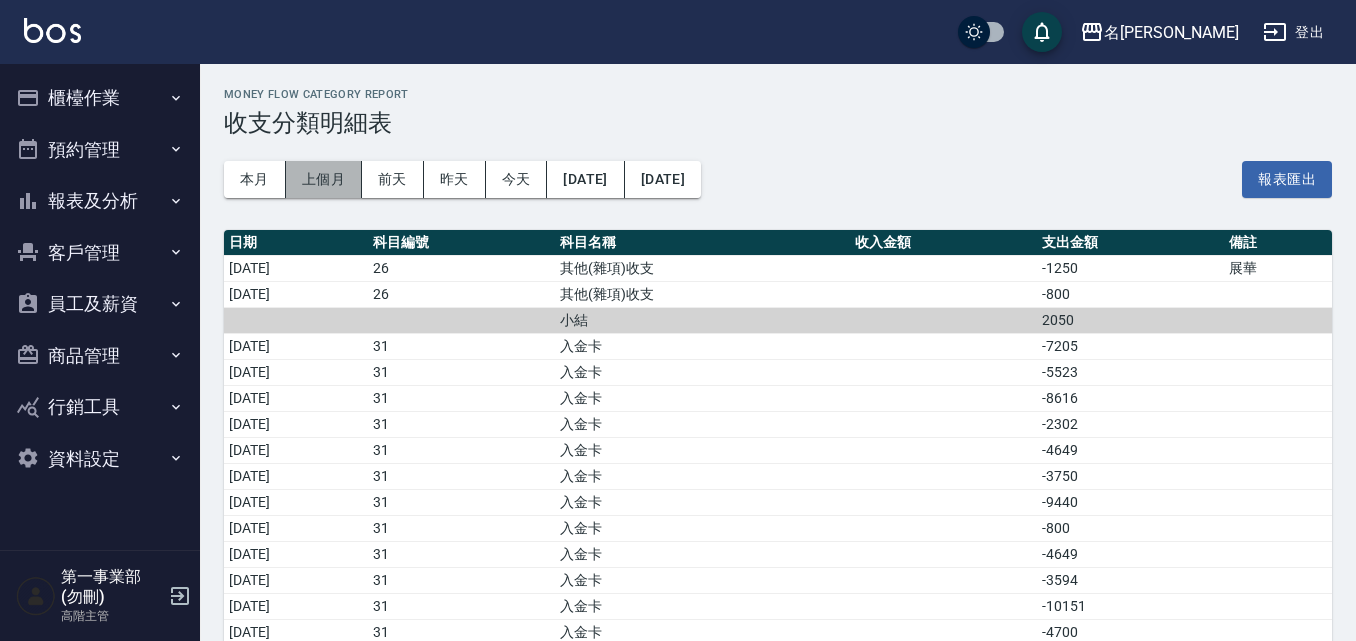 click on "上個月" at bounding box center (324, 179) 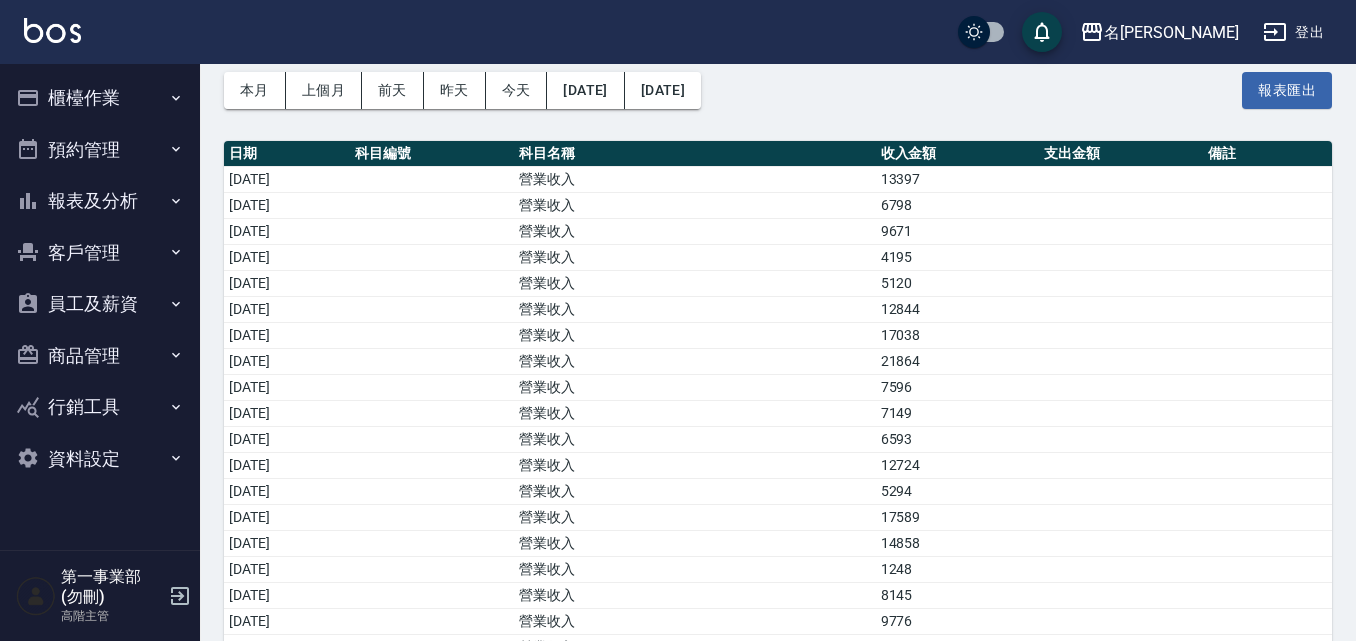 scroll, scrollTop: 0, scrollLeft: 0, axis: both 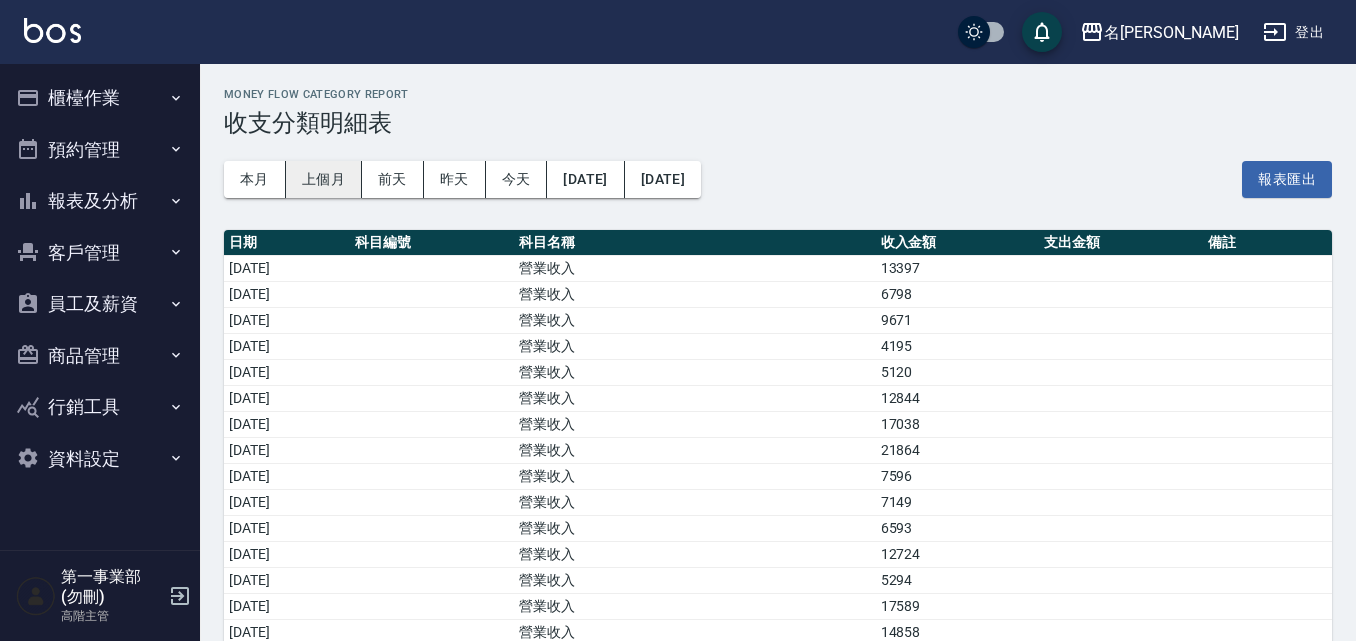 click on "上個月" at bounding box center (324, 179) 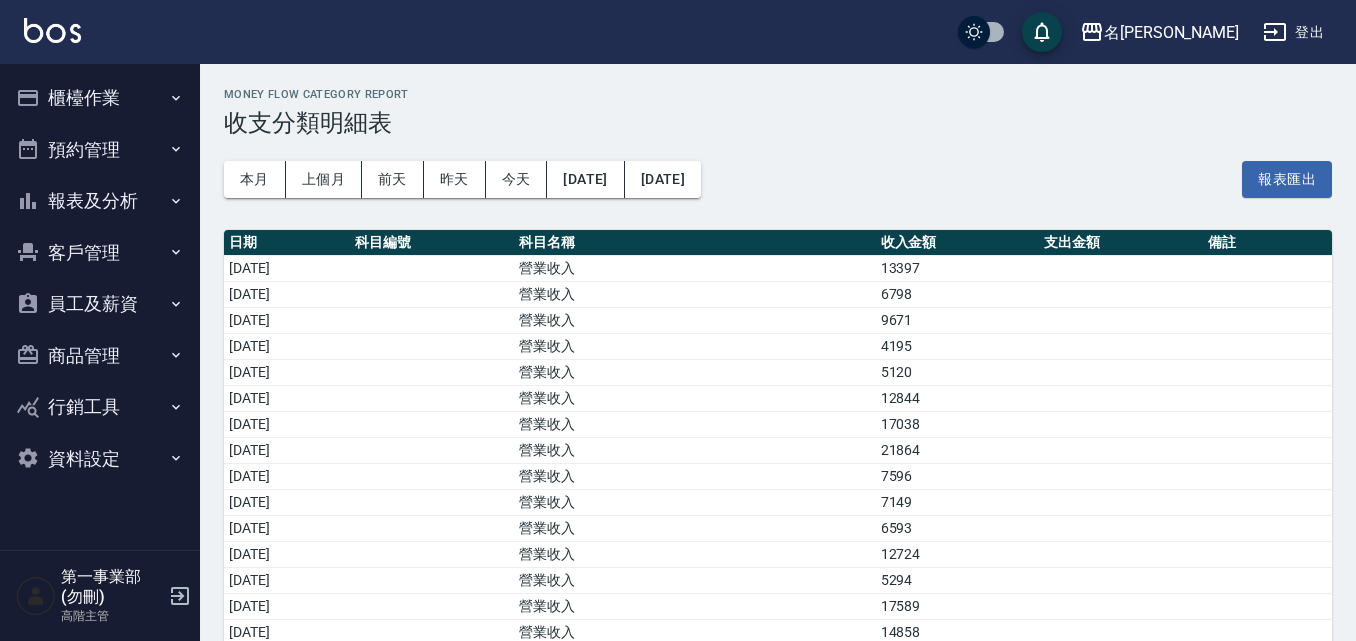 scroll, scrollTop: 100, scrollLeft: 0, axis: vertical 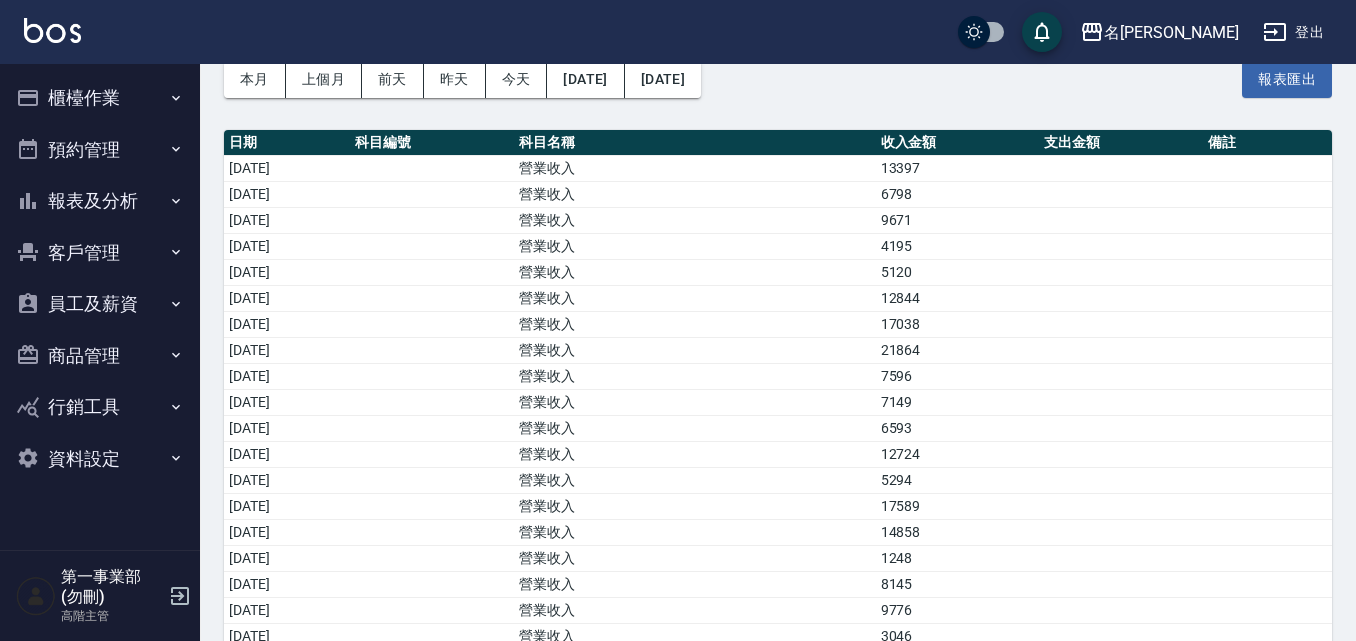 click on "報表及分析" at bounding box center [100, 201] 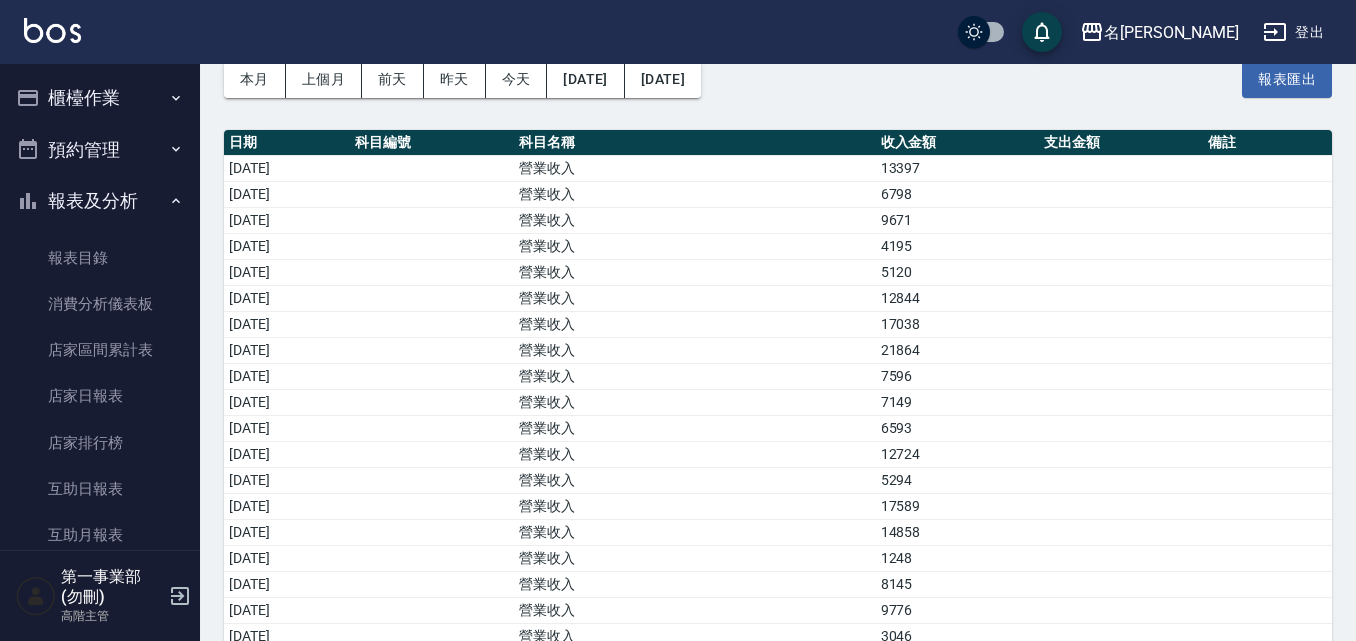 click on "報表及分析" at bounding box center [100, 201] 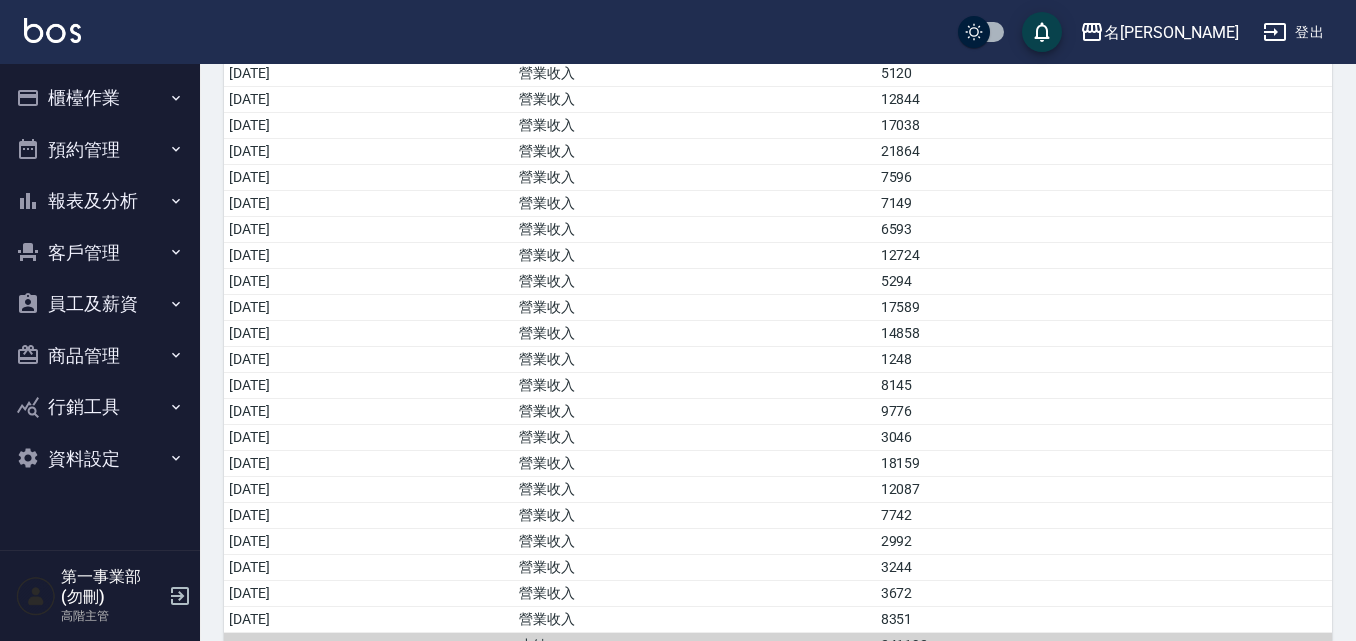 scroll, scrollTop: 300, scrollLeft: 0, axis: vertical 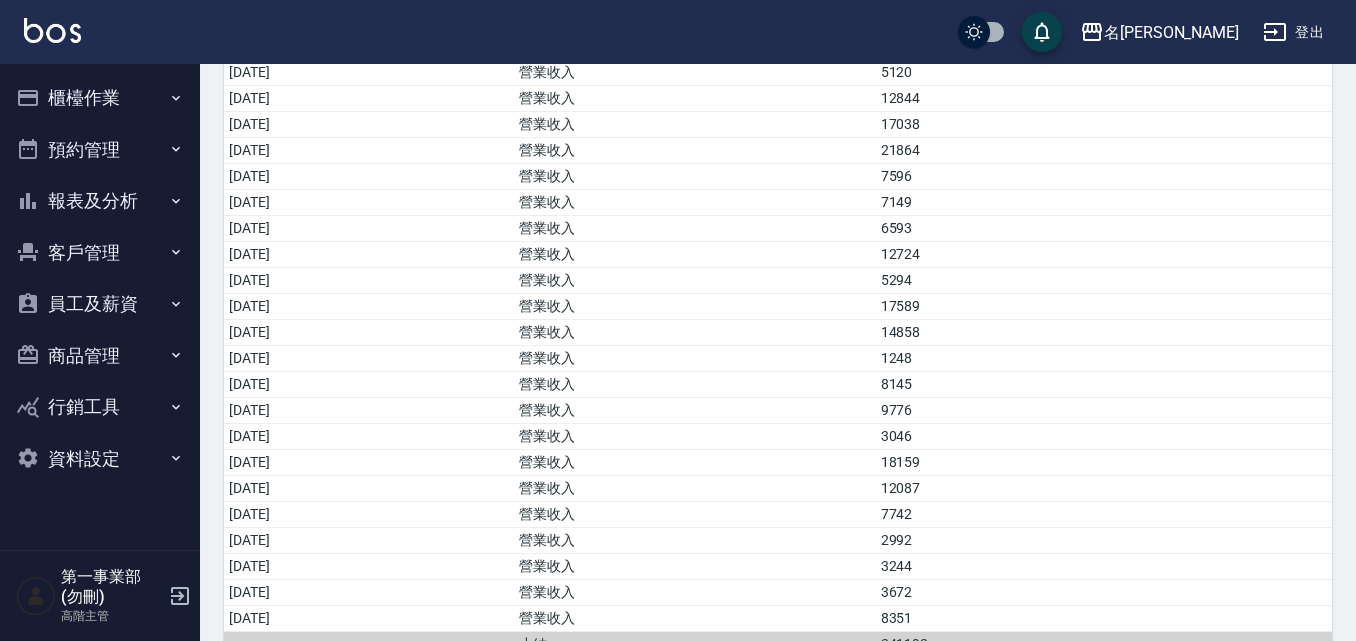 click on "名[PERSON_NAME]出" at bounding box center [678, 32] 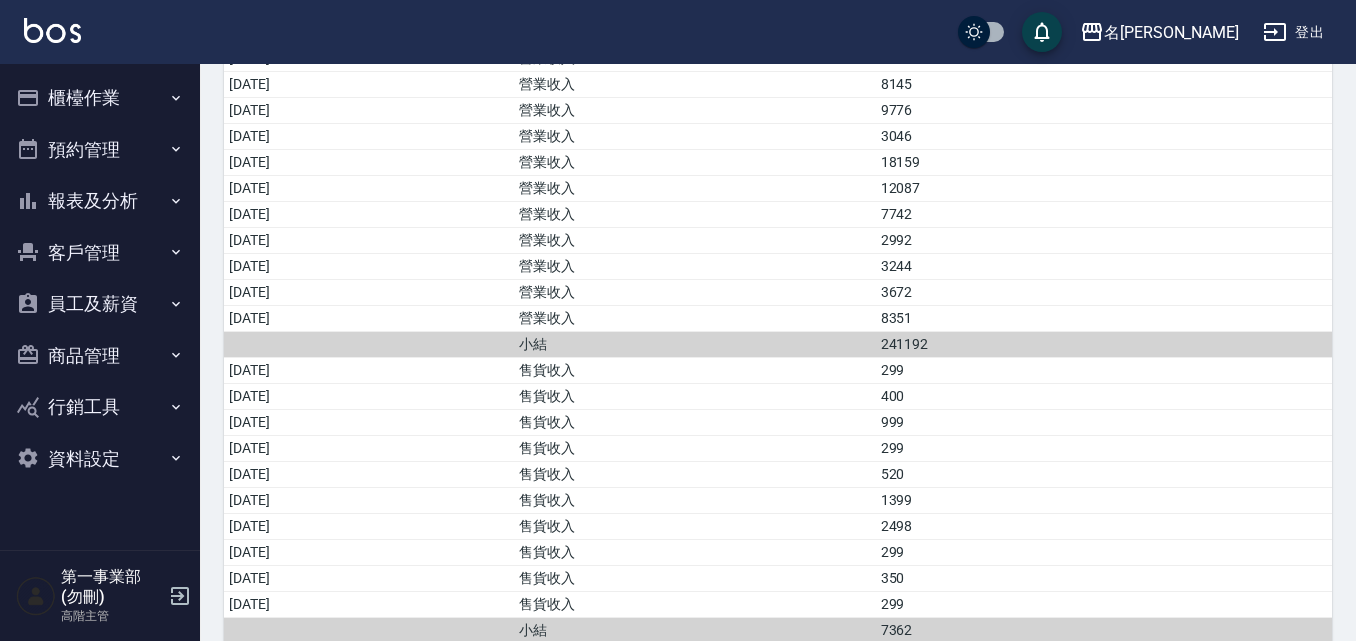 scroll, scrollTop: 1000, scrollLeft: 0, axis: vertical 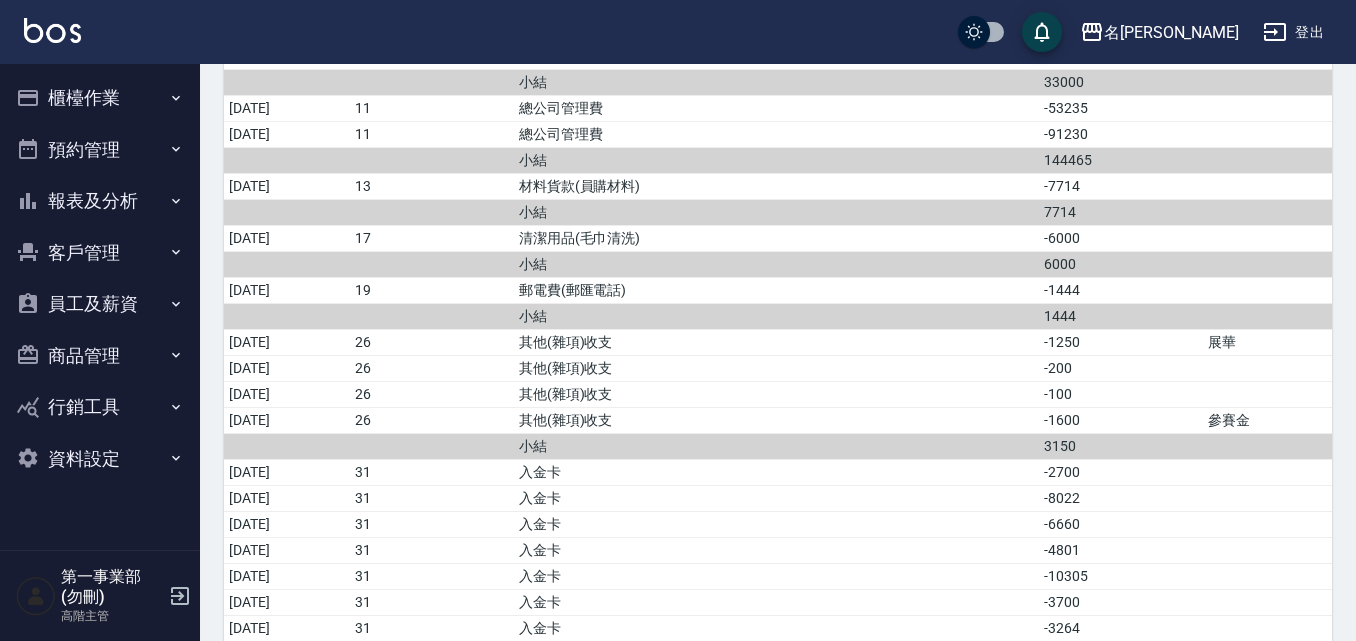 click on "入金卡" at bounding box center (695, 628) 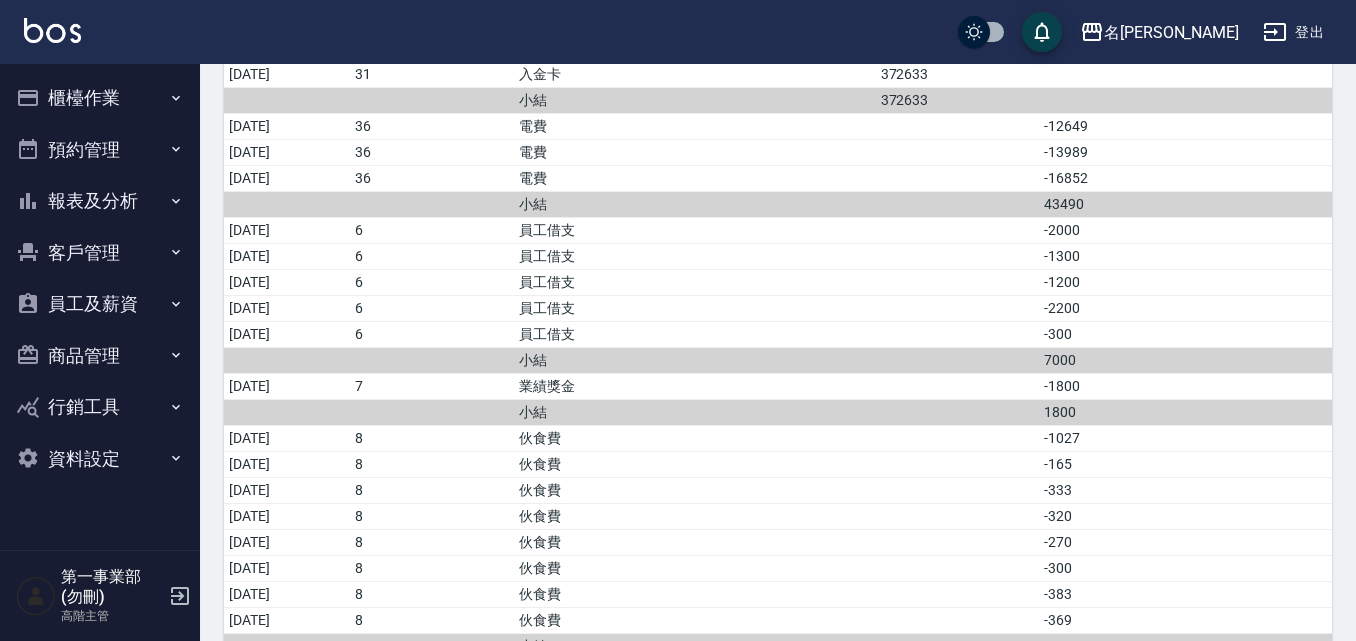 scroll, scrollTop: 2577, scrollLeft: 0, axis: vertical 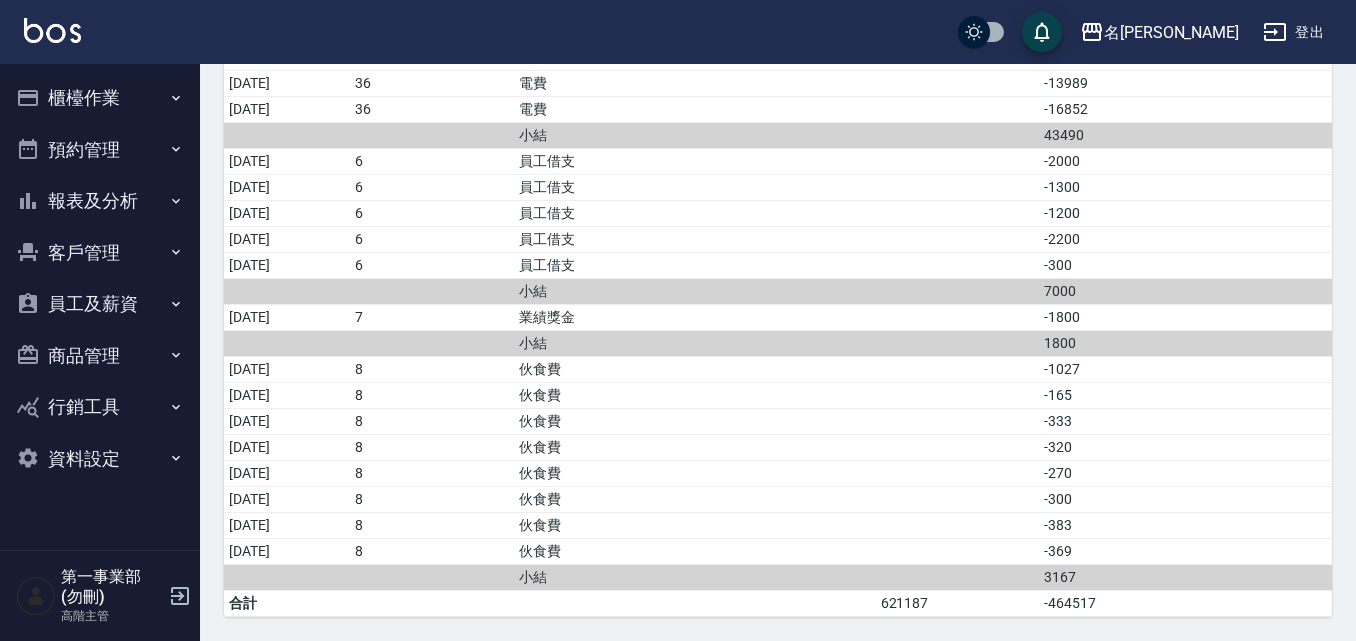 click on "Money Flow Category Report 收支分類明細表 本月 上個月 [DATE] [DATE] [DATE] [DATE] [DATE] 報表匯出 日期 科目編號 科目名稱 收入金額 支出金額 備註 [DATE] 營業收入 13397 [DATE] 營業收入 6798 [DATE] 營業收入 9671 [DATE] 營業收入 4195 [DATE] 營業收入 5120 [DATE] 營業收入 12844 [DATE] 營業收入 17038 [DATE] 營業收入 21864 [DATE] 營業收入 7596 [DATE] 營業收入 7149 [DATE] 營業收入 6593 [DATE] 營業收入 12724 [DATE] 營業收入 5294 [DATE] 營業收入 17589 [DATE] 營業收入 14858 [DATE] 營業收入 1248 [DATE] 營業收入 8145 [DATE] 營業收入 9776 [DATE] 營業收入 3046 [DATE] 營業收入 18159 [DATE] 營業收入 12087 [DATE] 營業收入 7742 [DATE] 營業收入 2992 [DATE] 營業收入 3244 [DATE] 營業收入 3672 [DATE] 營業收入 8351 小結 241192 [DATE] 售貨收入 299 [DATE] 售貨收入 400 999" at bounding box center [778, -936] 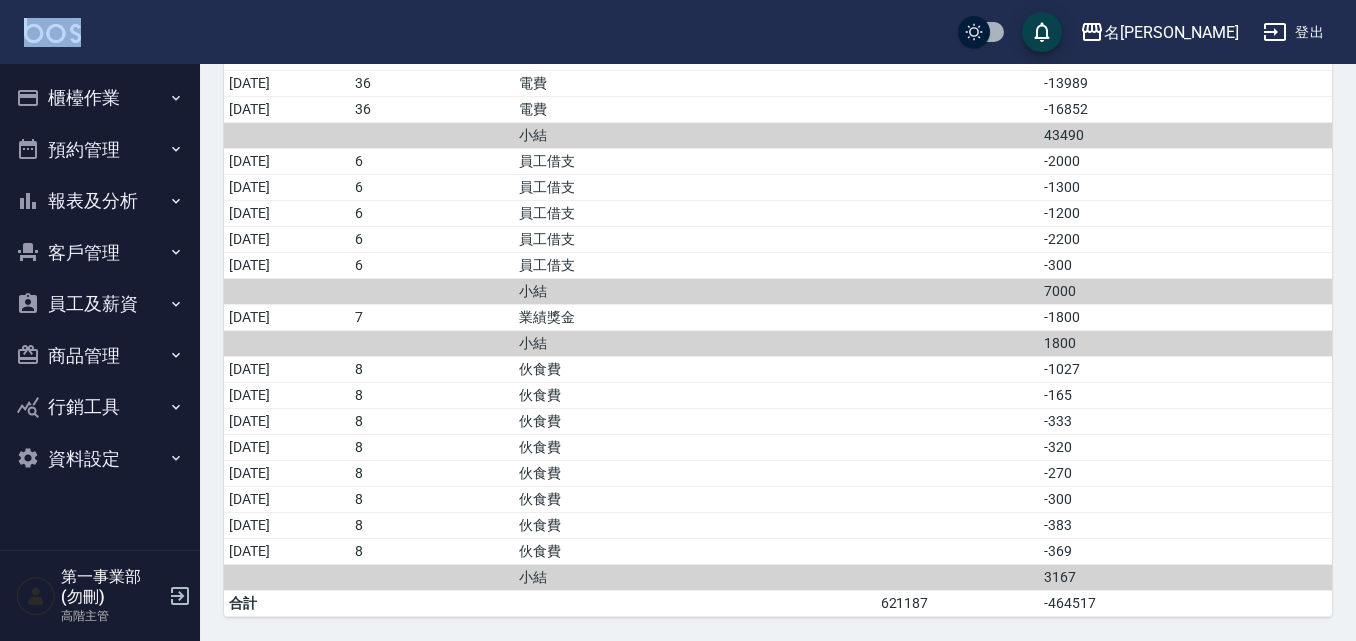 click on "名[PERSON_NAME]出" at bounding box center (678, 32) 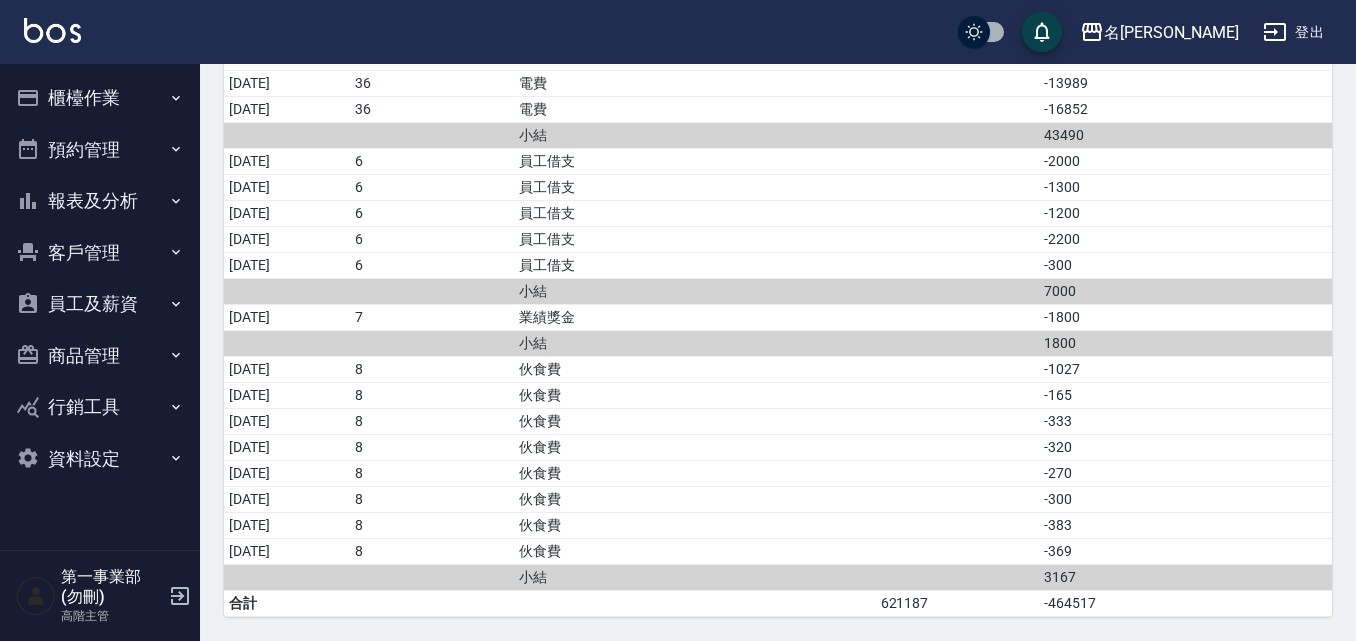 click on "櫃檯作業 打帳單 帳單列表 掛單列表 座位開單 營業儀表板 現金收支登錄 高階收支登錄 材料自購登錄 每日結帳 排班表 現場電腦打卡 掃碼打卡 預約管理 預約管理 單日預約紀錄 單週預約紀錄 報表及分析 報表目錄 消費分析儀表板 店家區間累計表 店家日報表 店家排行榜 互助日報表 互助月報表 互助排行榜 互助點數明細 互助業績報表 全店業績分析表 每日業績分析表 營業統計分析表 營業項目月分析表 設計師業績表 設計師日報表 設計師業績分析表 設計師業績月報表 設計師抽成報表 設計師排行榜 商品銷售排行榜 商品消耗明細 商品進銷貨報表 商品庫存表 商品庫存盤點表 會員卡銷售報表 服務扣項明細表 單一服務項目查詢 店販抽成明細 店販分類抽成明細 顧客入金餘額表 顧客卡券餘額表 每日非現金明細 每日收支明細 收支分類明細表 收支匯款表 費用分析表" at bounding box center [100, 307] 